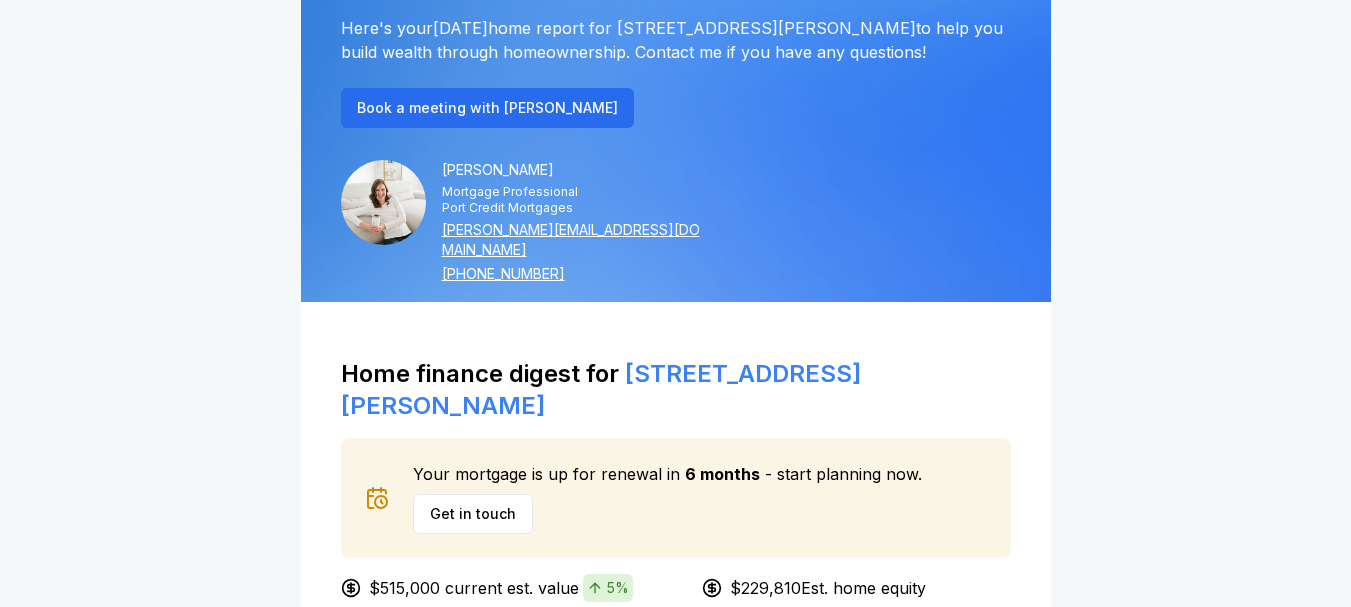 scroll, scrollTop: 300, scrollLeft: 0, axis: vertical 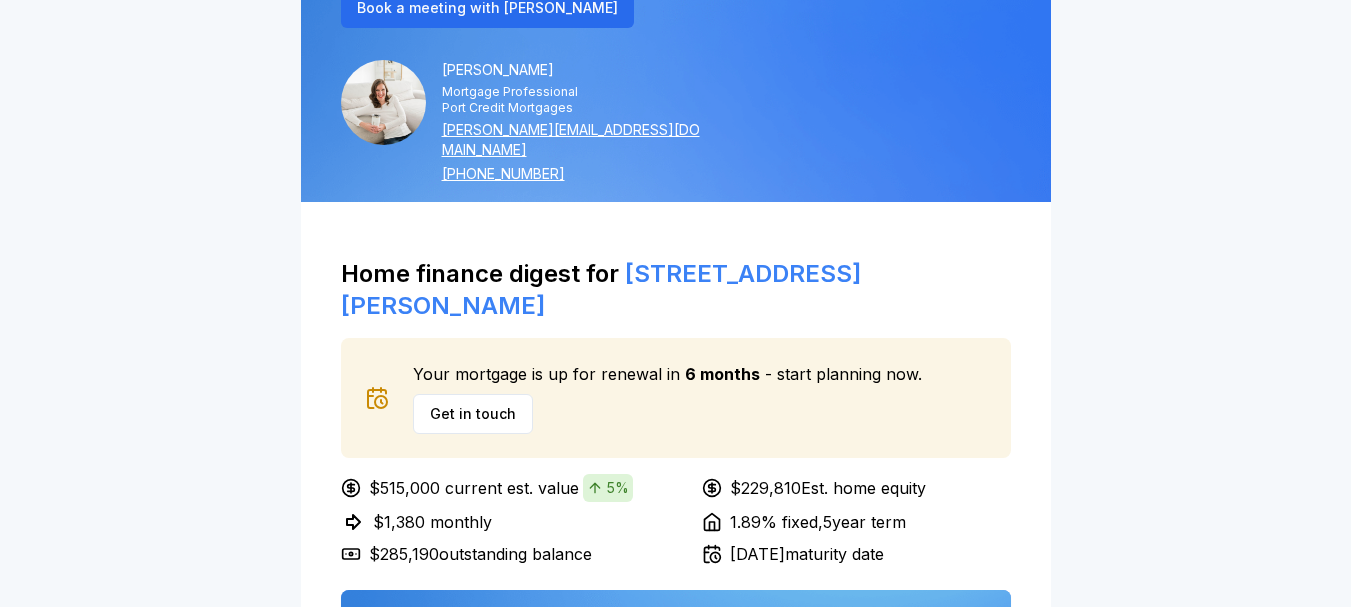 click 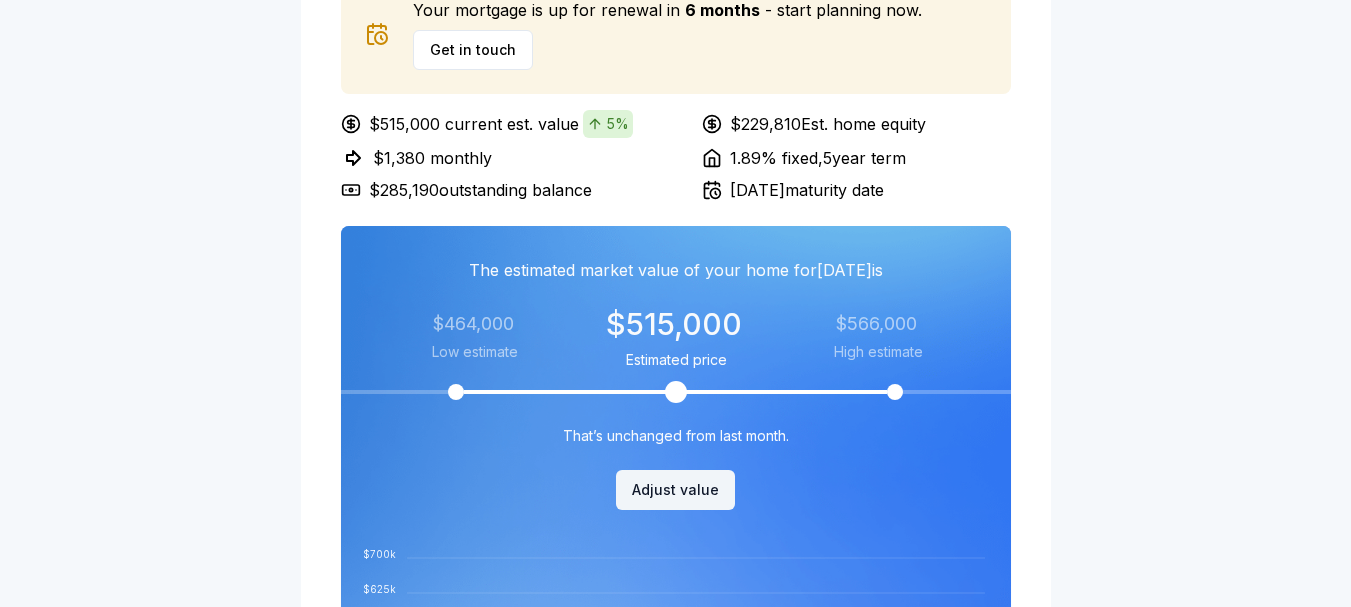 scroll, scrollTop: 700, scrollLeft: 0, axis: vertical 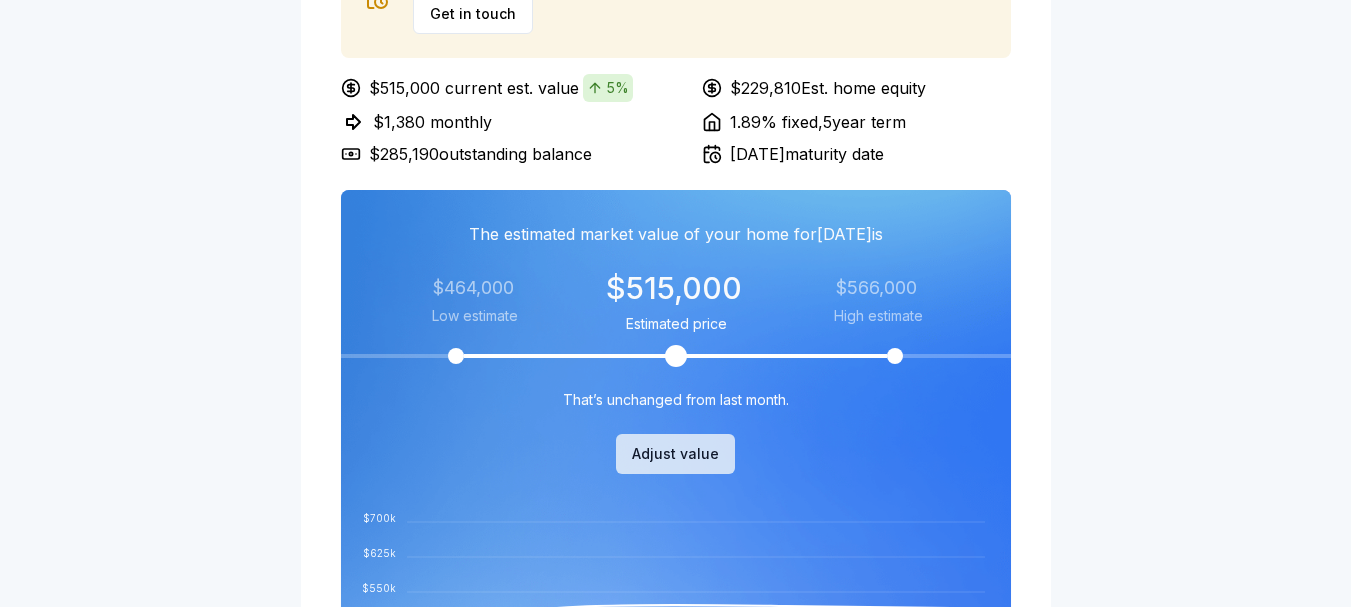 click on "Adjust value" at bounding box center [675, 454] 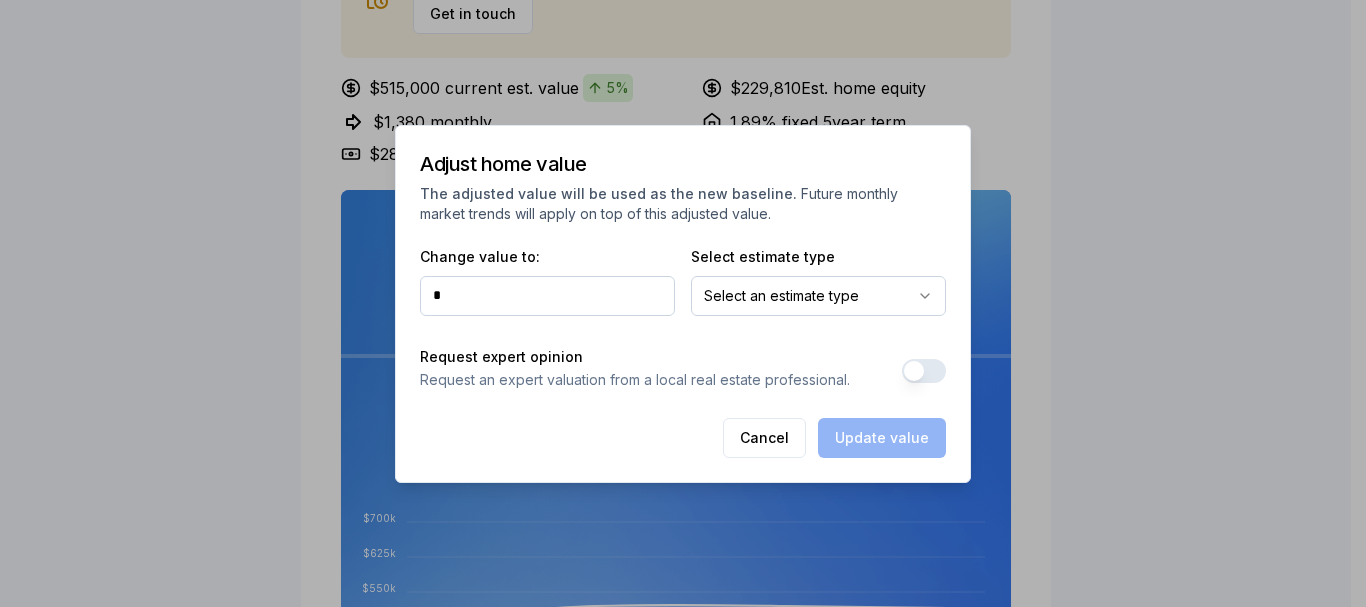 click on "*" at bounding box center (547, 296) 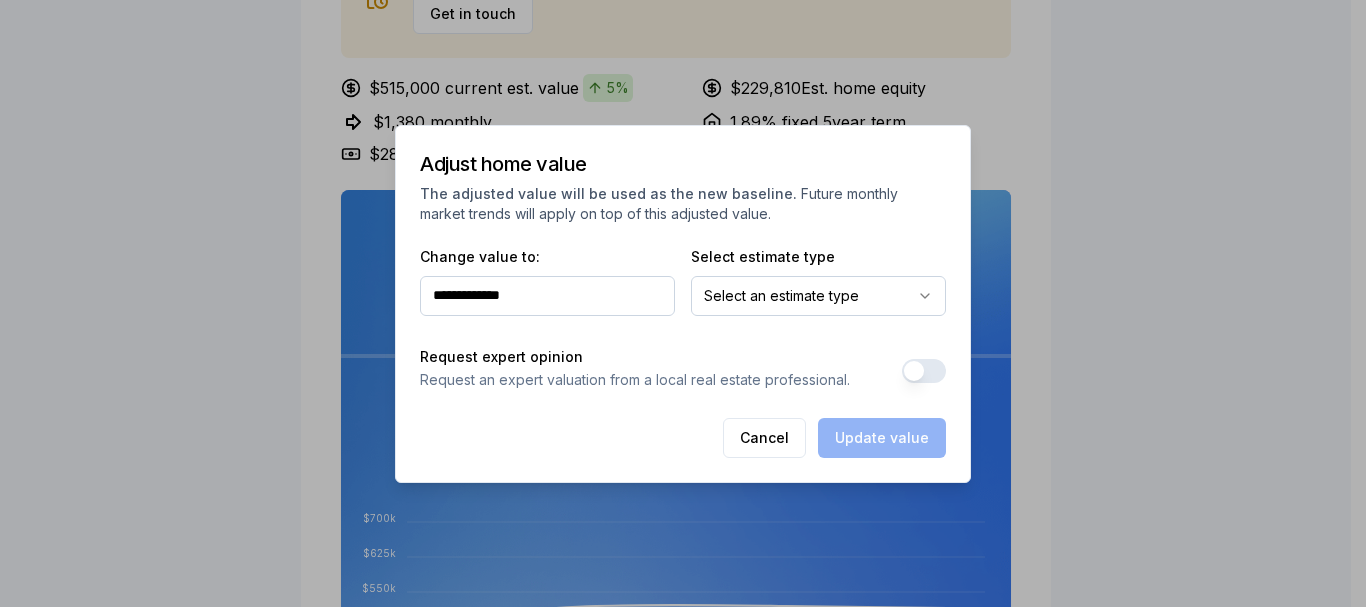 type on "**********" 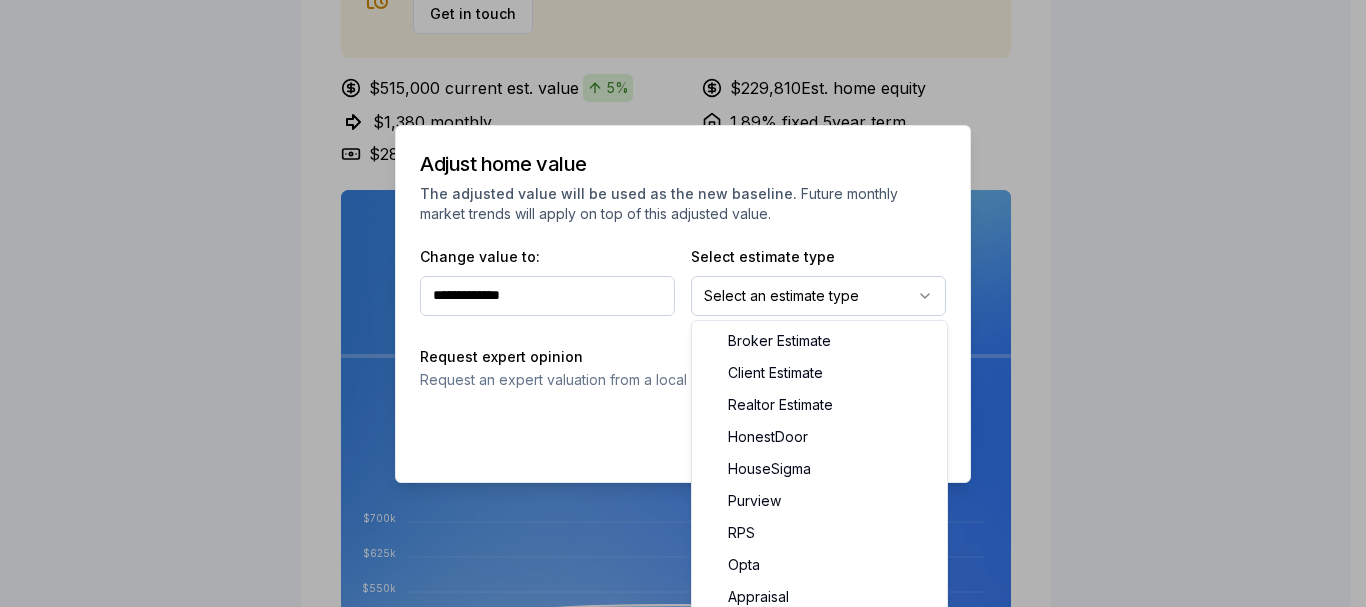 select on "*********" 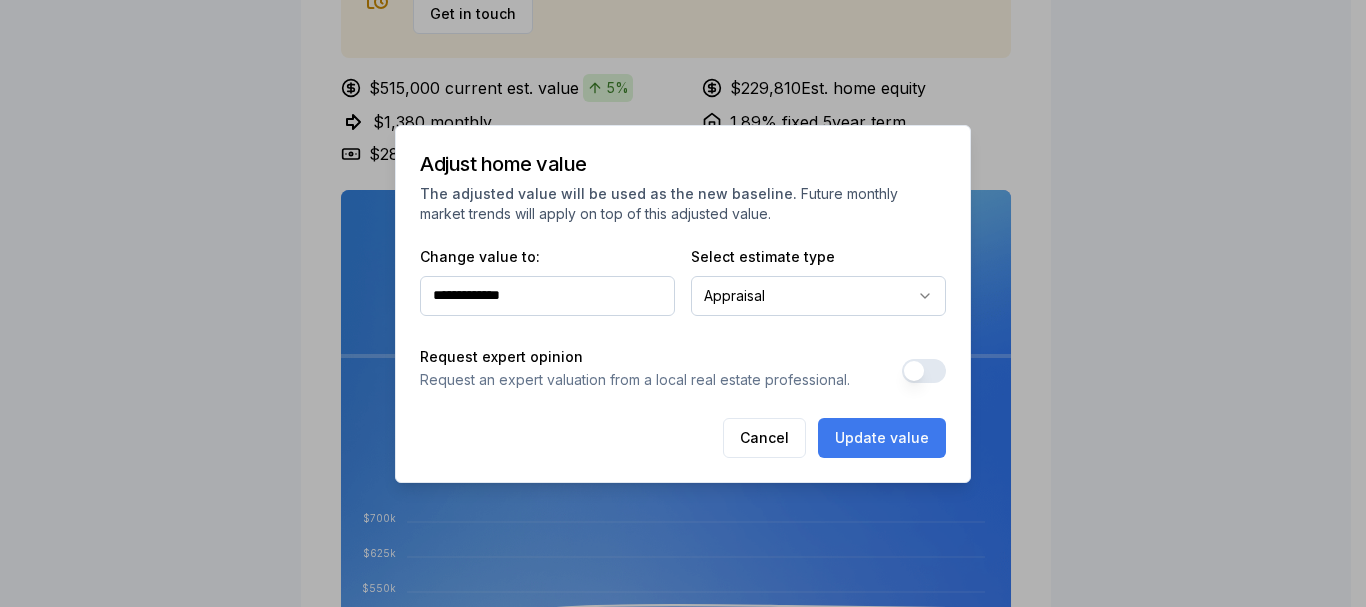 click on "Update value" at bounding box center [882, 438] 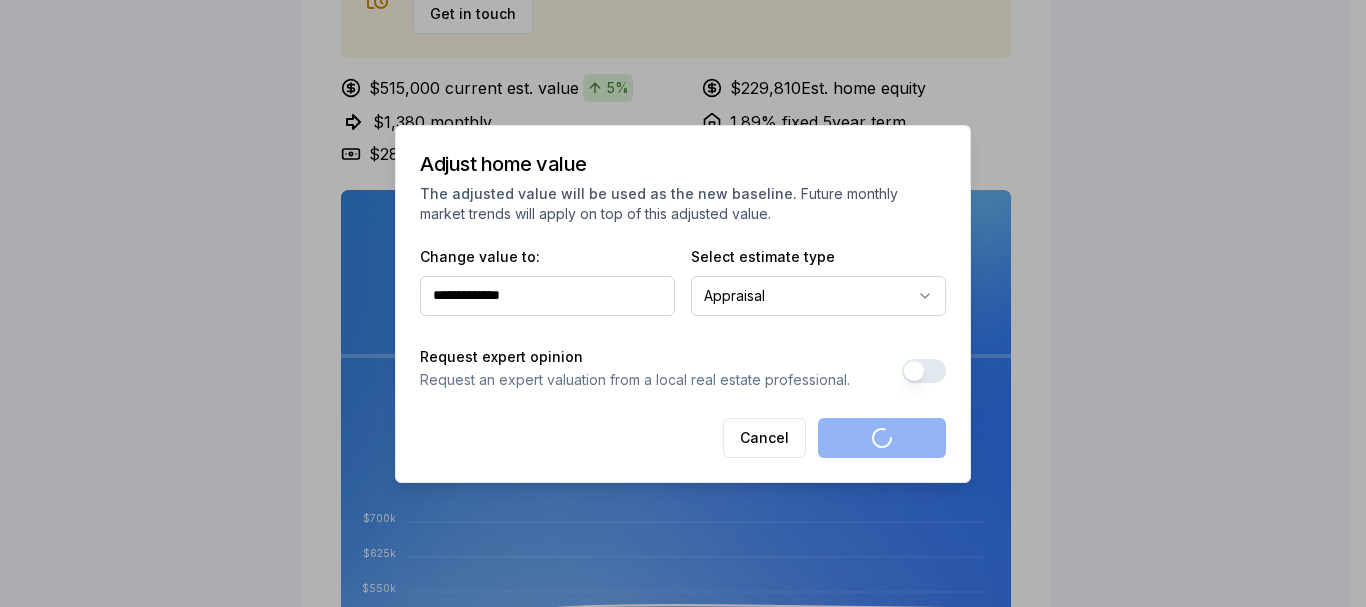 type on "*" 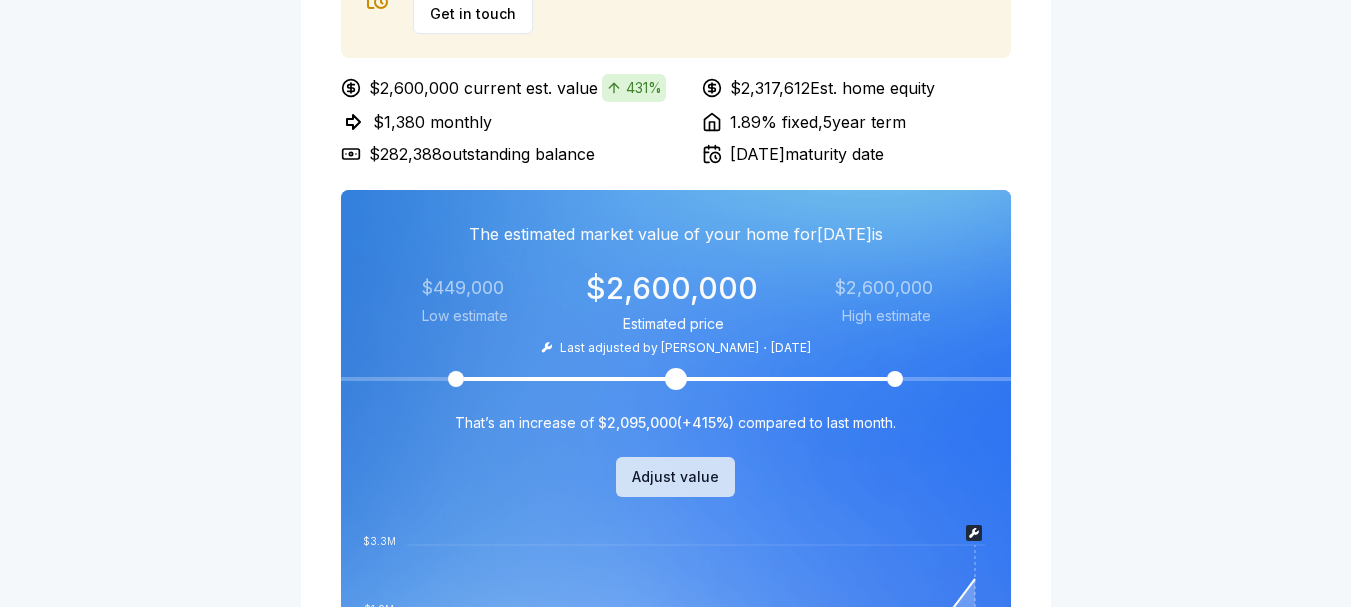 click on "Adjust value" at bounding box center [675, 477] 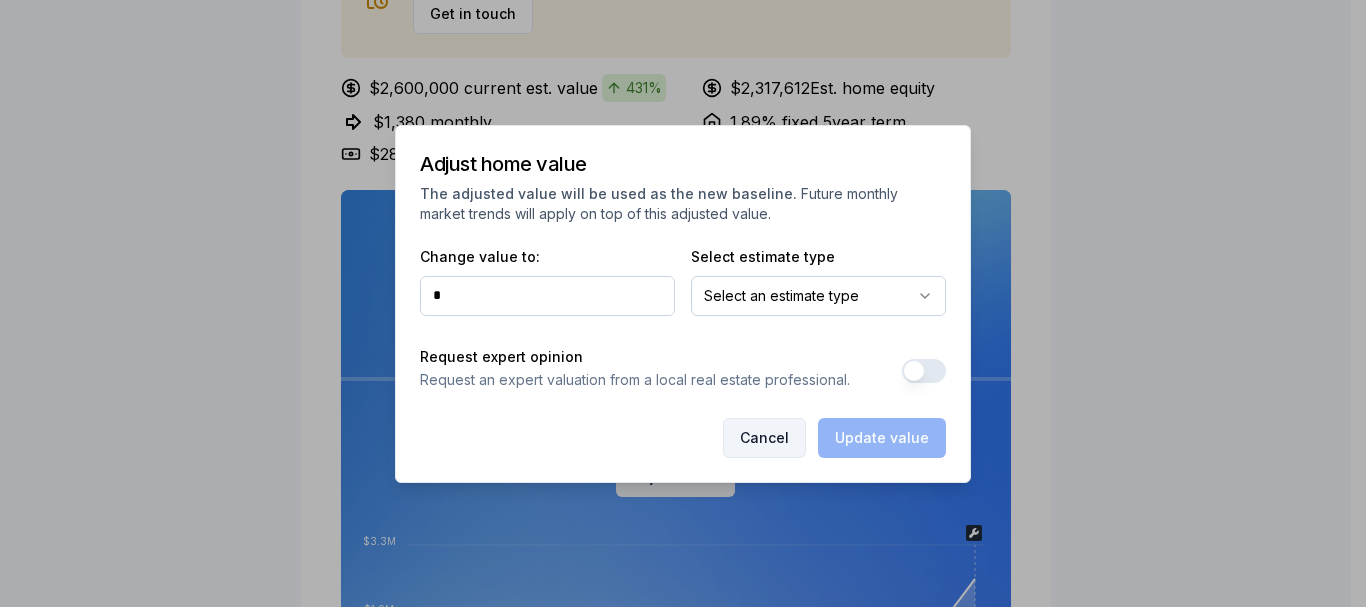 click on "Cancel" at bounding box center [764, 438] 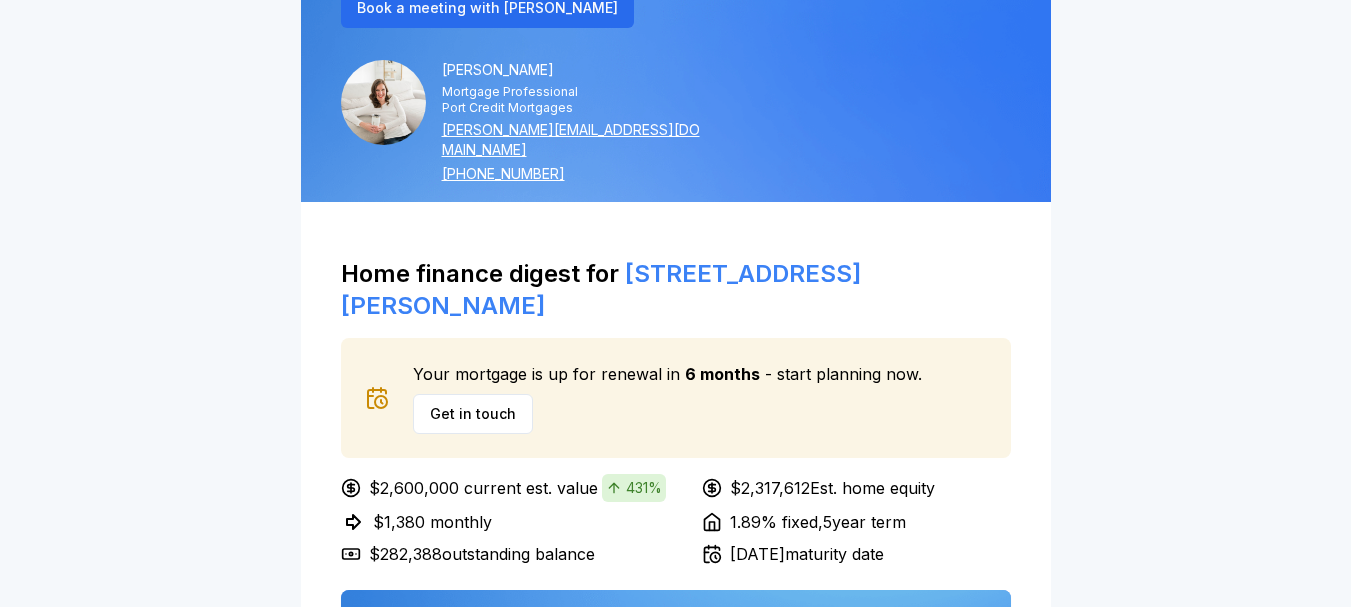scroll, scrollTop: 400, scrollLeft: 0, axis: vertical 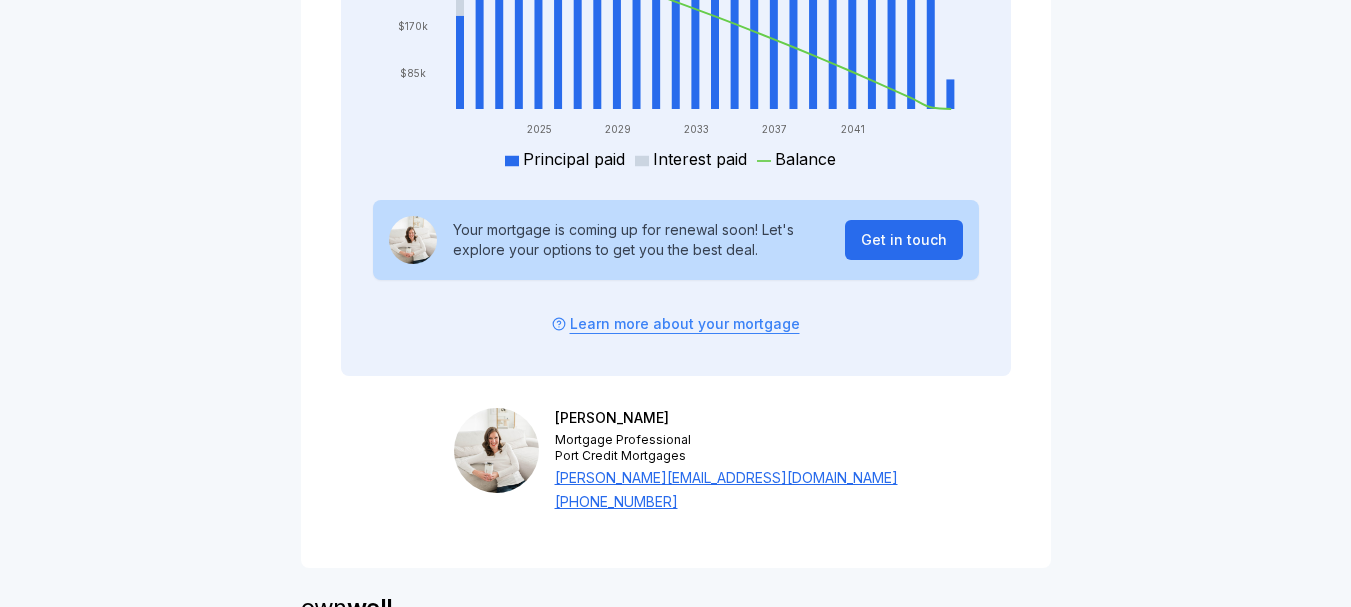 click at bounding box center (496, 450) 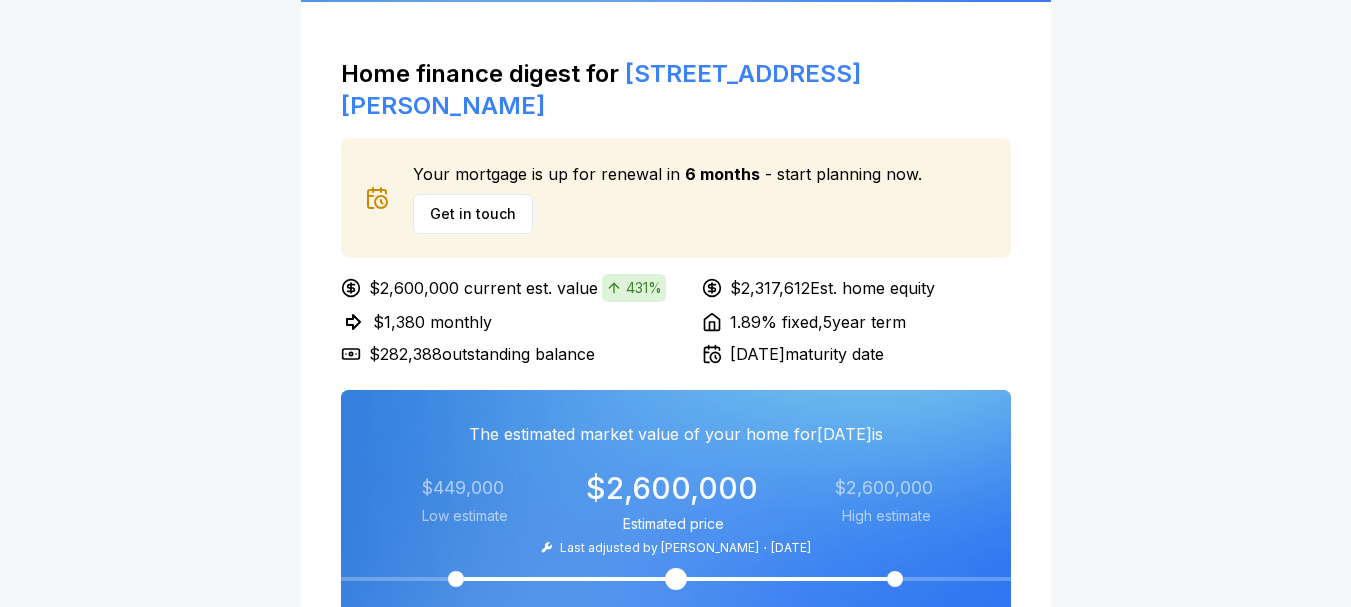 scroll, scrollTop: 600, scrollLeft: 0, axis: vertical 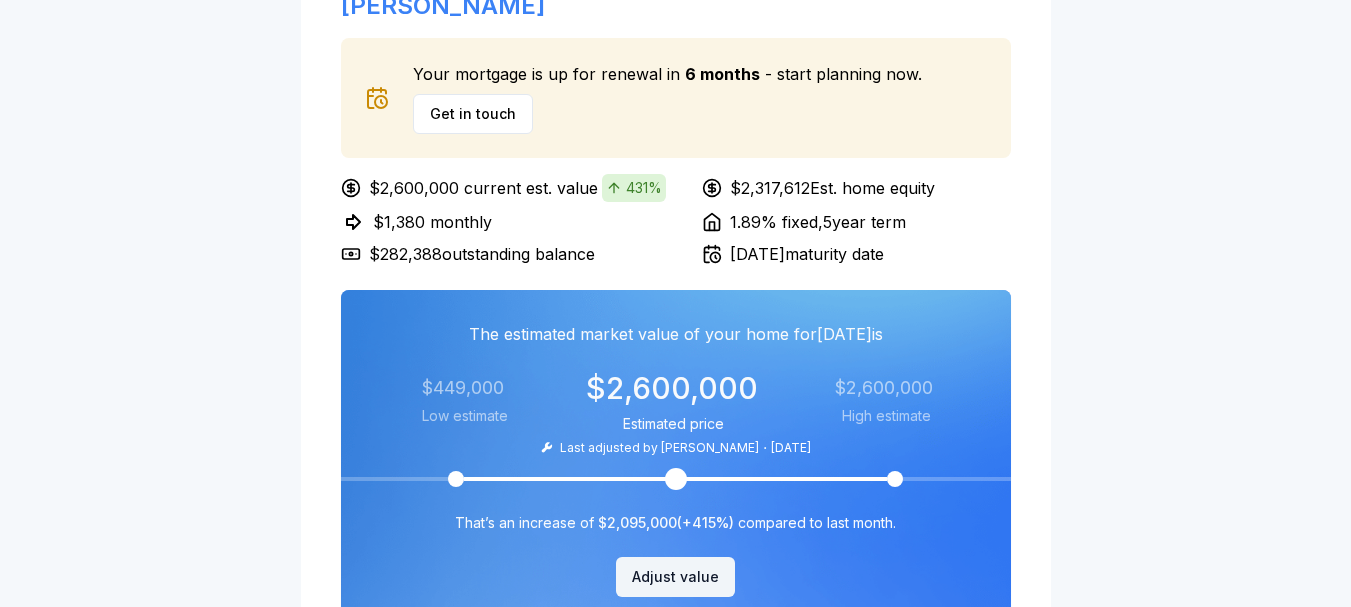 click on "$2,317,612  Est. home equity" at bounding box center (856, 188) 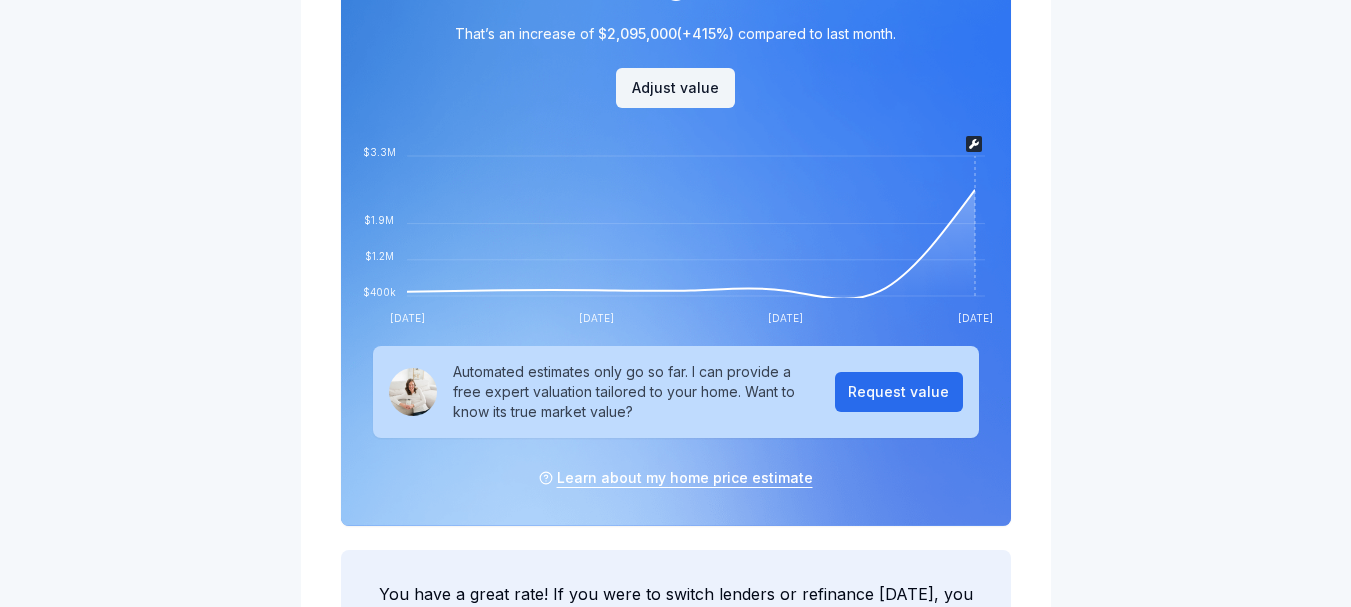 scroll, scrollTop: 1100, scrollLeft: 0, axis: vertical 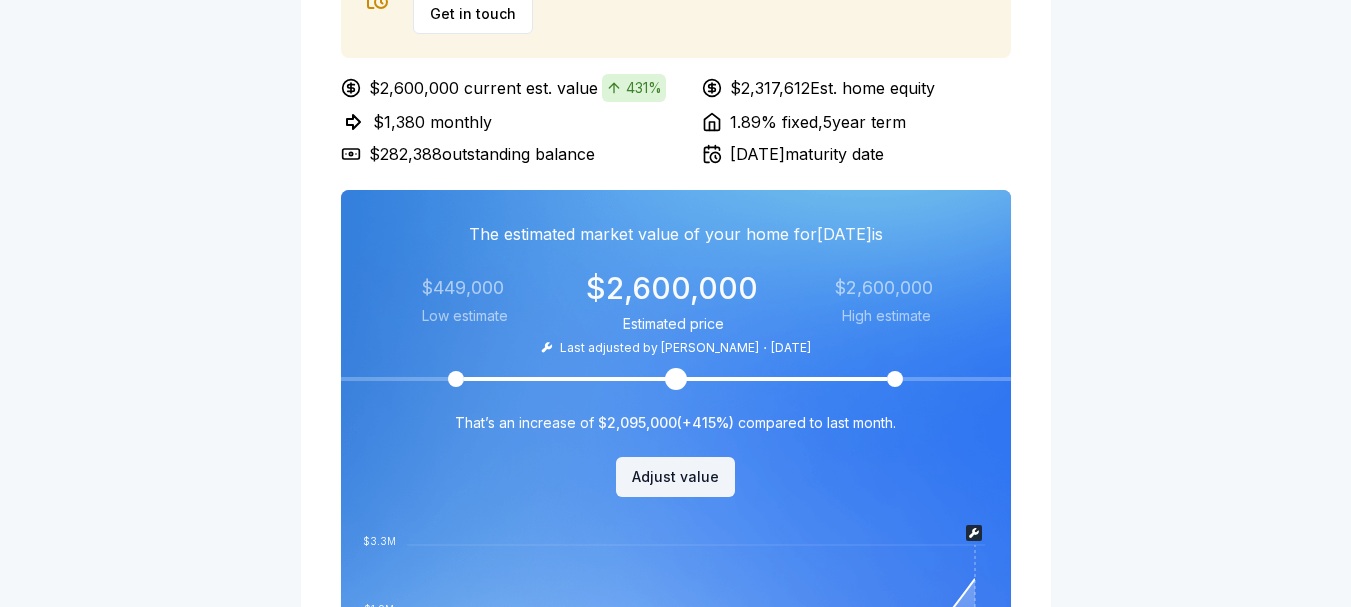 drag, startPoint x: 396, startPoint y: 317, endPoint x: 1064, endPoint y: 147, distance: 689.2924 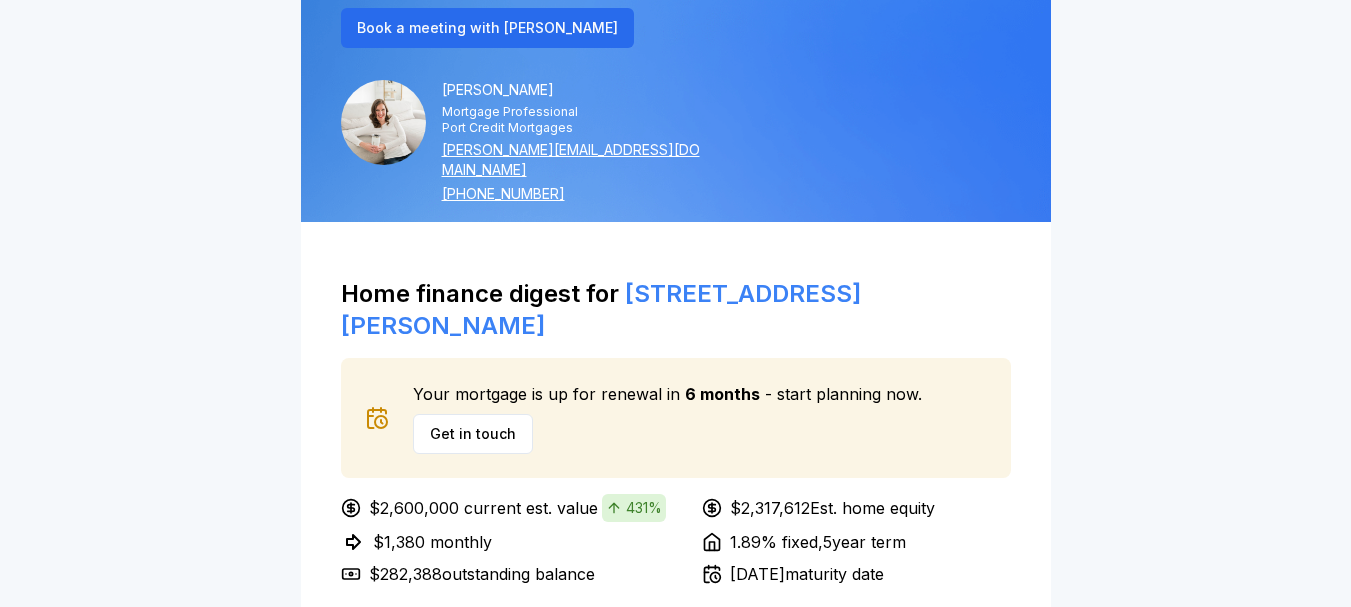 scroll, scrollTop: 400, scrollLeft: 0, axis: vertical 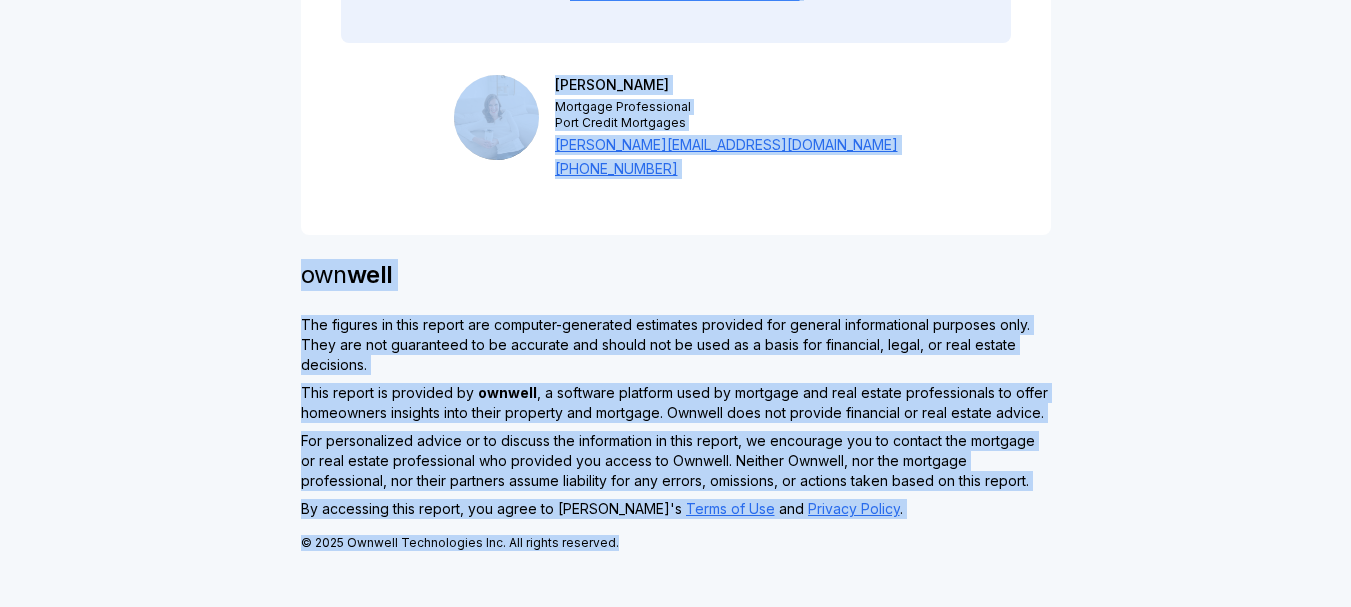 drag, startPoint x: 307, startPoint y: 148, endPoint x: 678, endPoint y: 569, distance: 561.1435 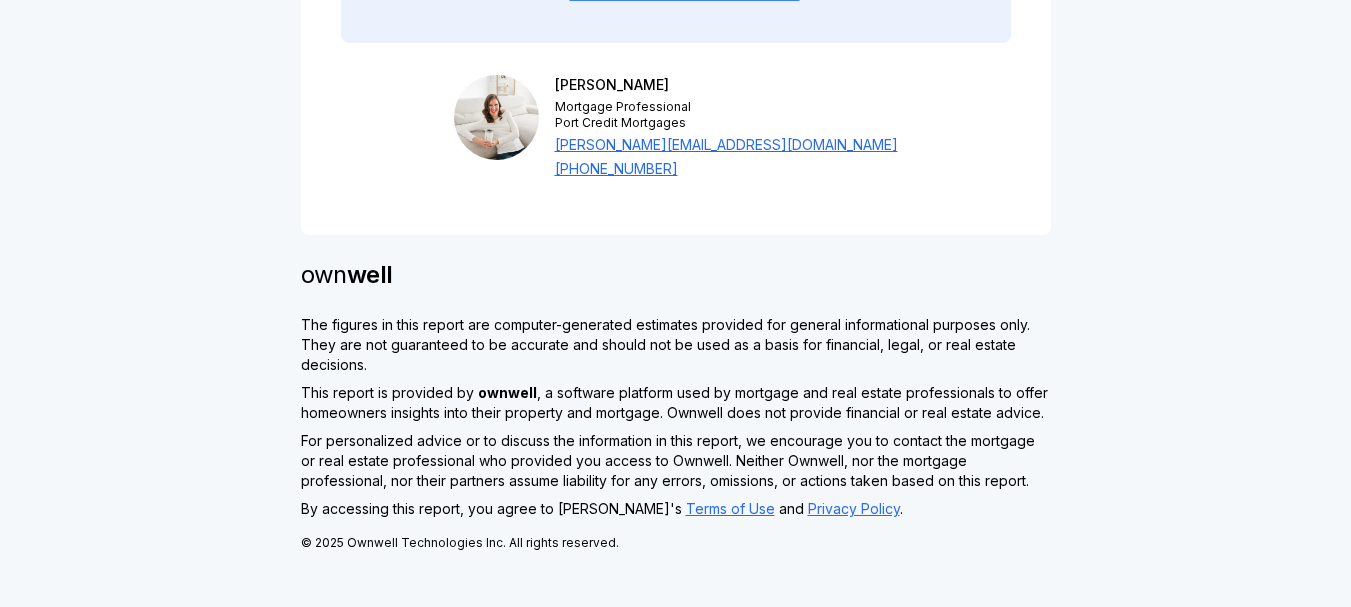 click at bounding box center [496, 117] 